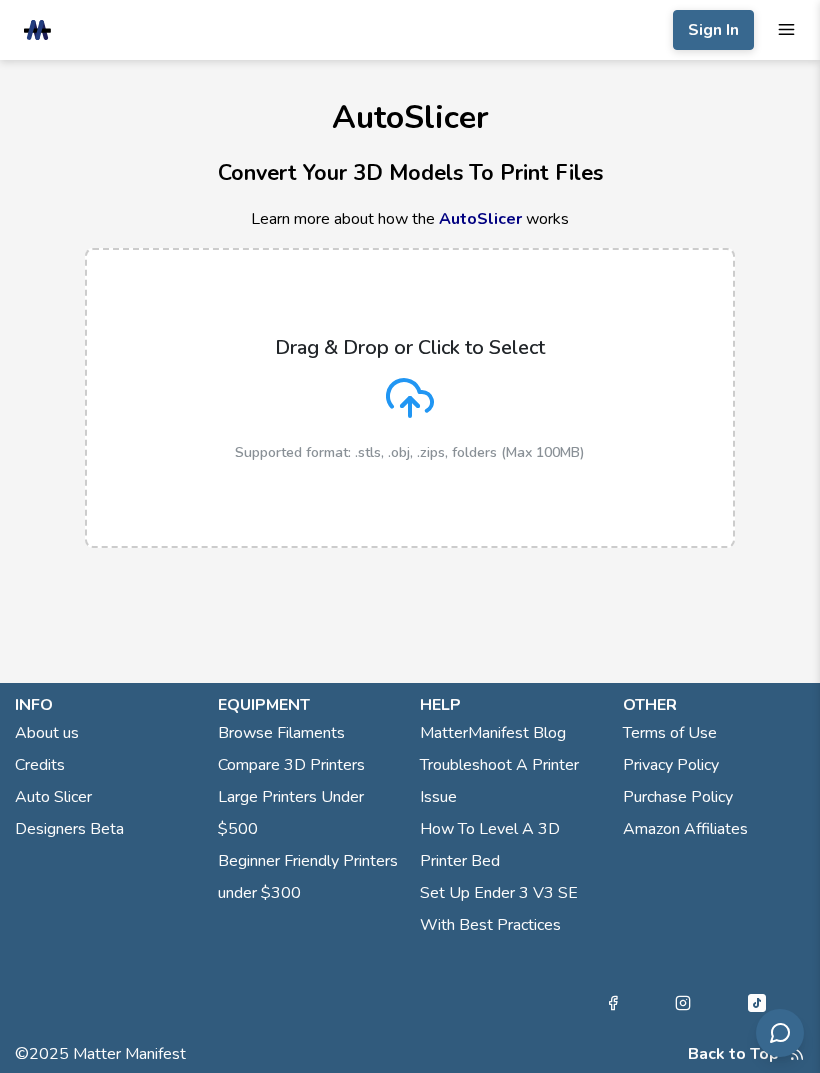 scroll, scrollTop: 0, scrollLeft: 0, axis: both 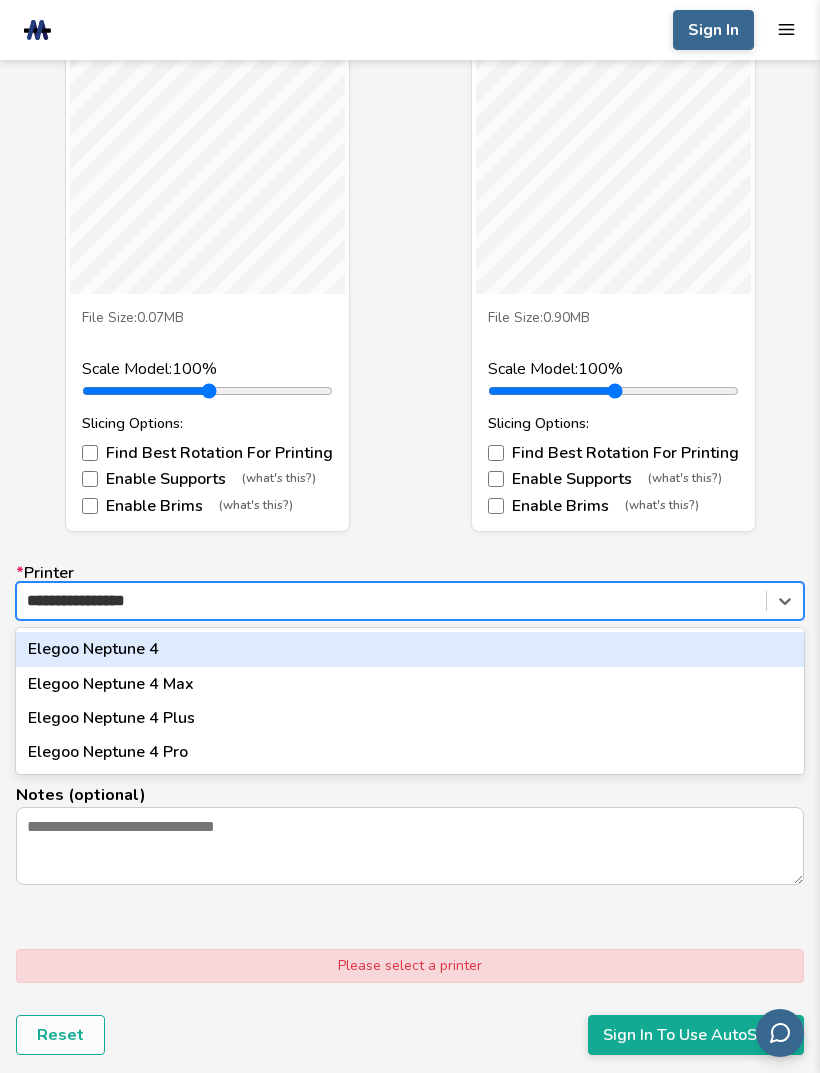click on "Elegoo Neptune 4" at bounding box center [410, 649] 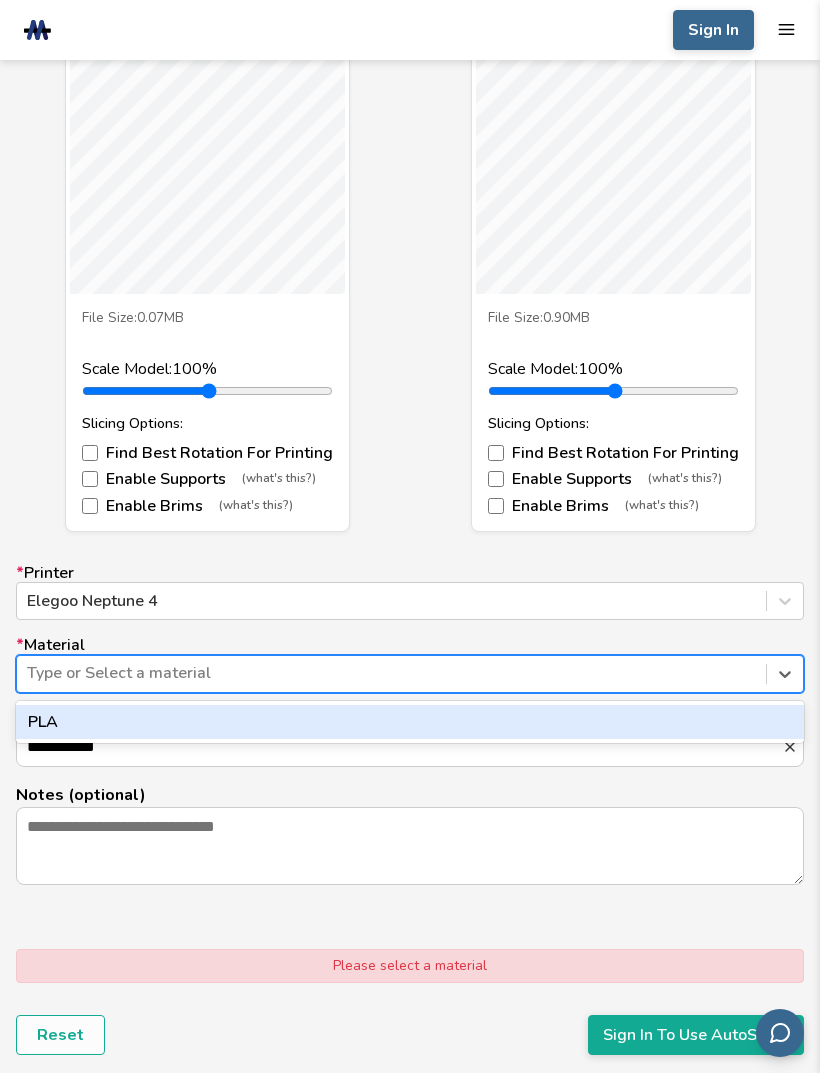 click on "PLA" at bounding box center [410, 722] 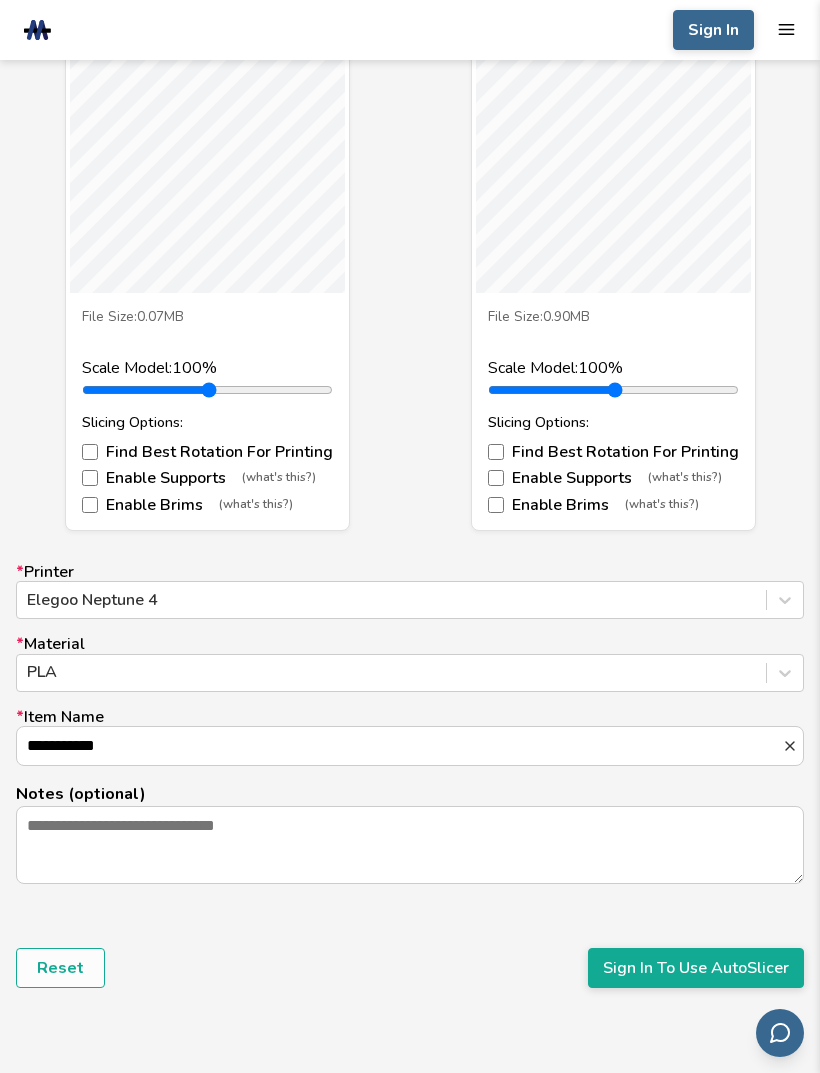 click on "**********" at bounding box center (399, 746) 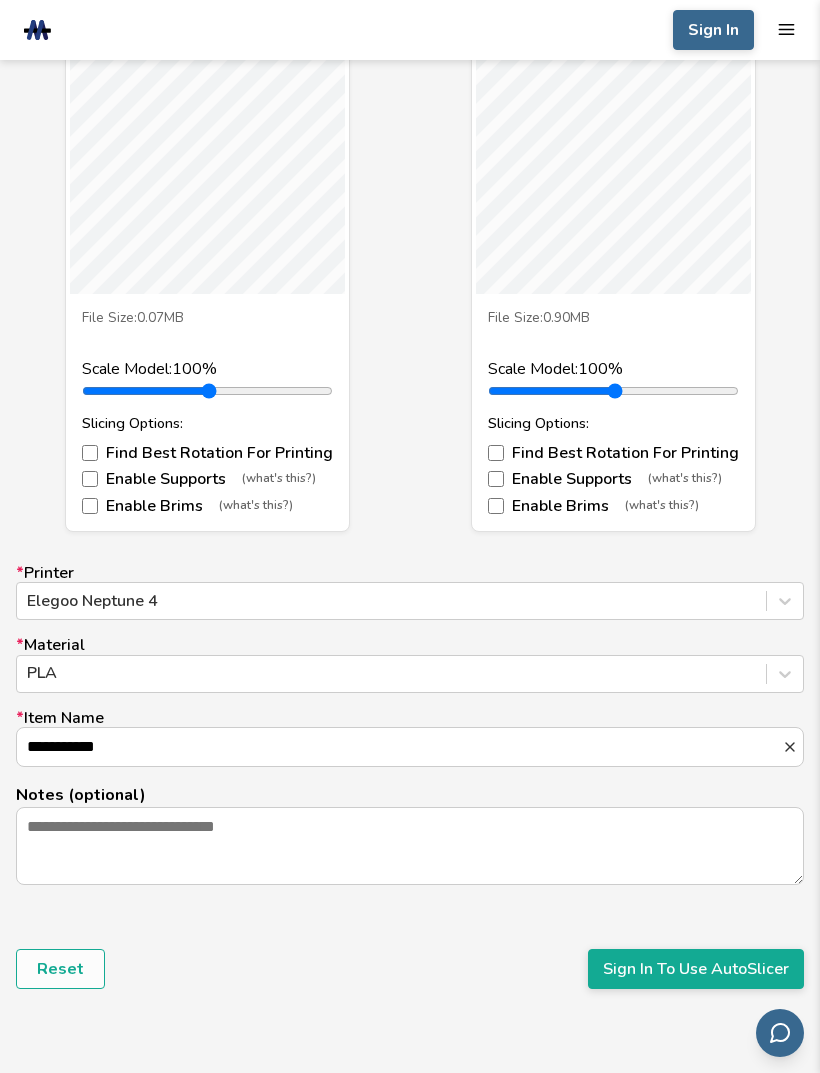 scroll, scrollTop: 1490, scrollLeft: 0, axis: vertical 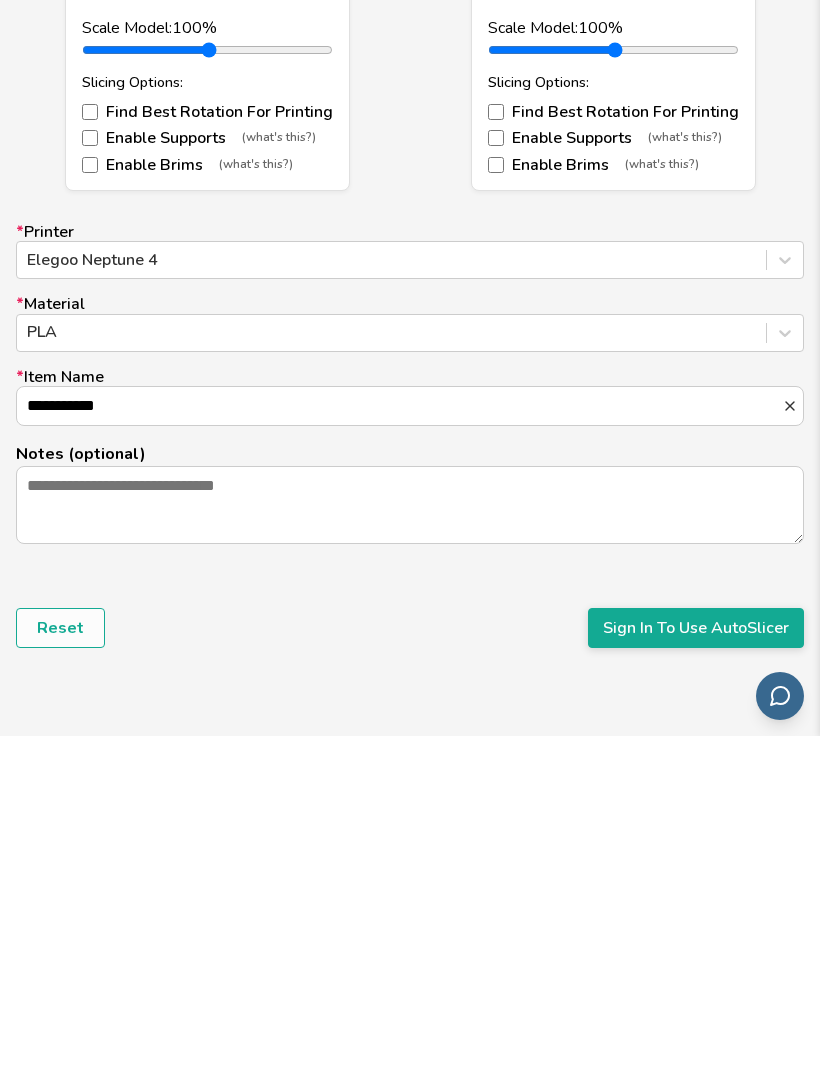 click 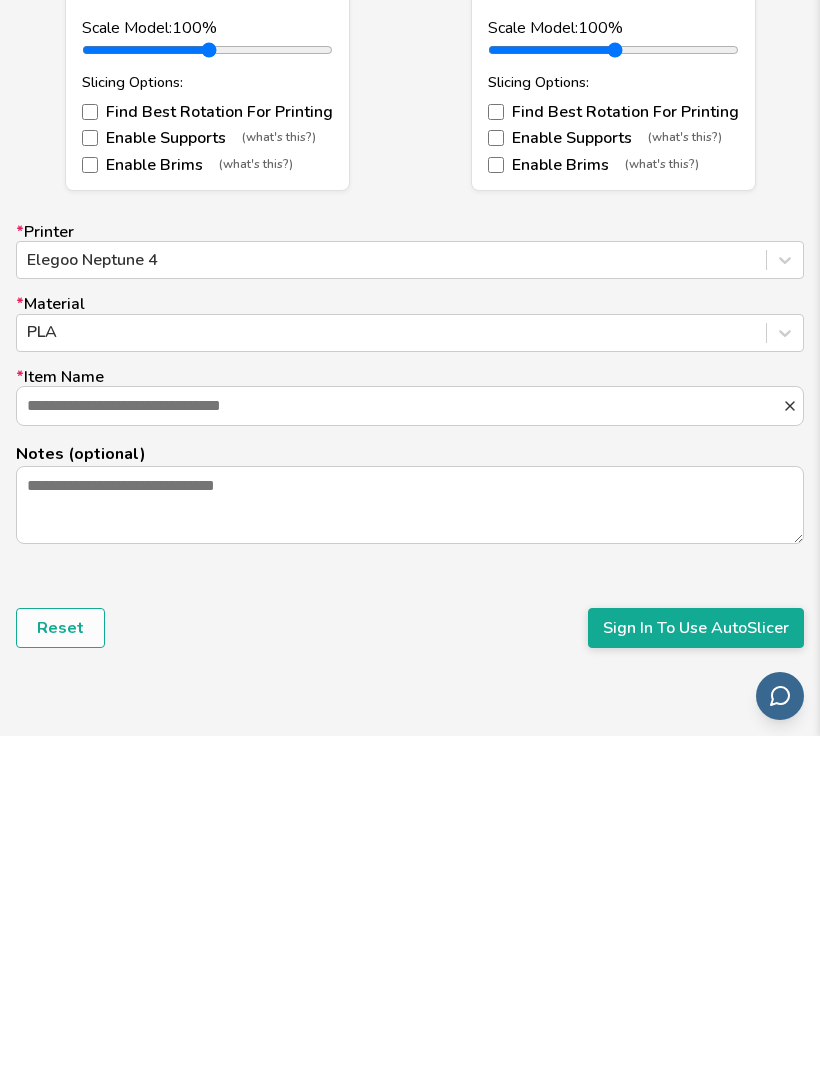 scroll, scrollTop: 1827, scrollLeft: 0, axis: vertical 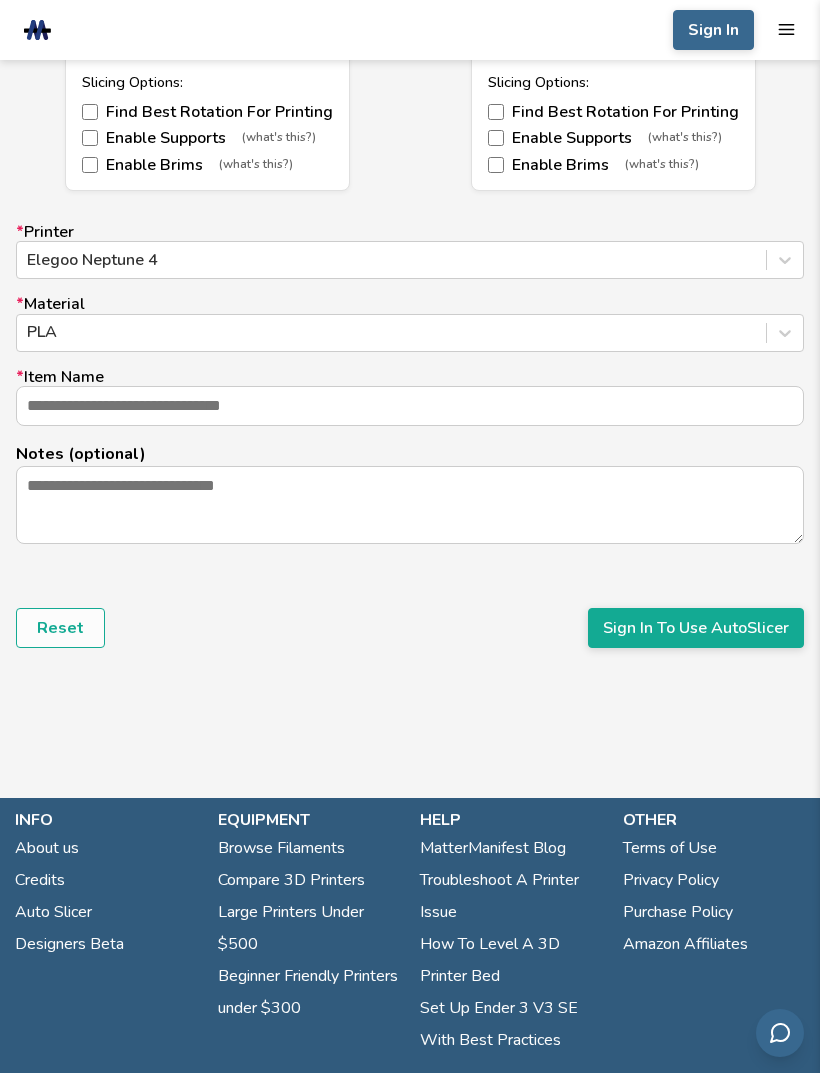 click on "* Item Name" at bounding box center (410, 406) 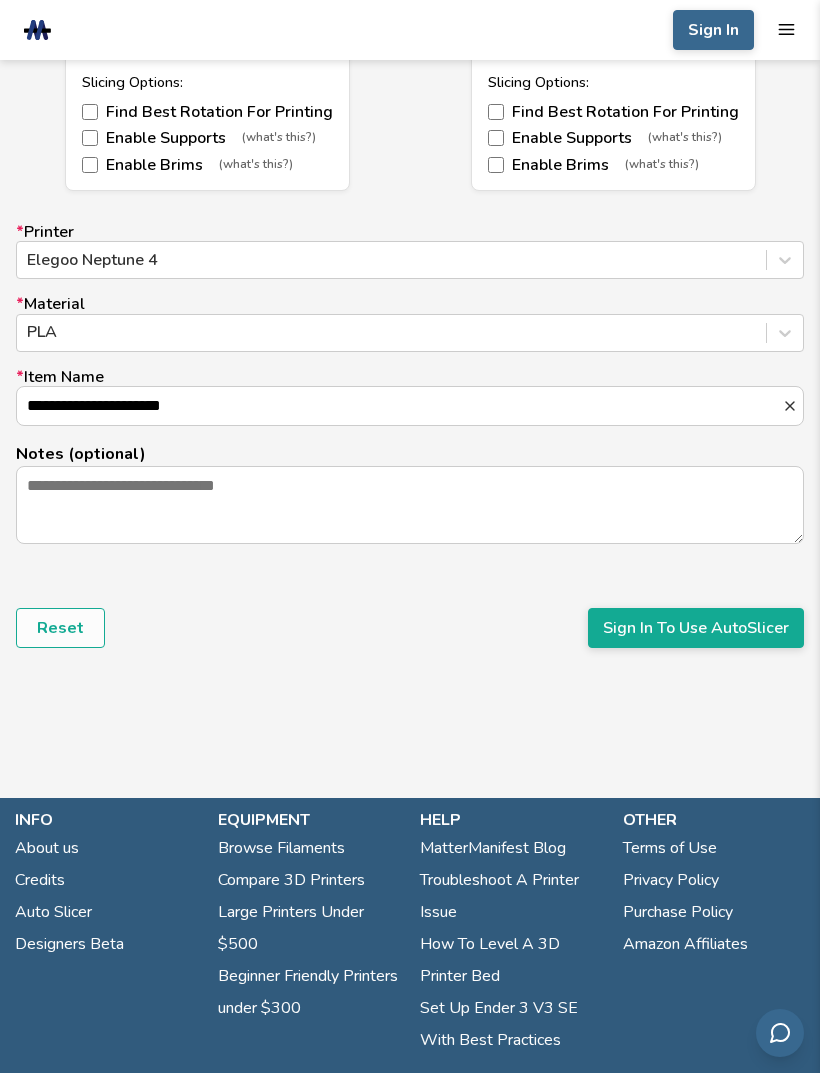 type on "**********" 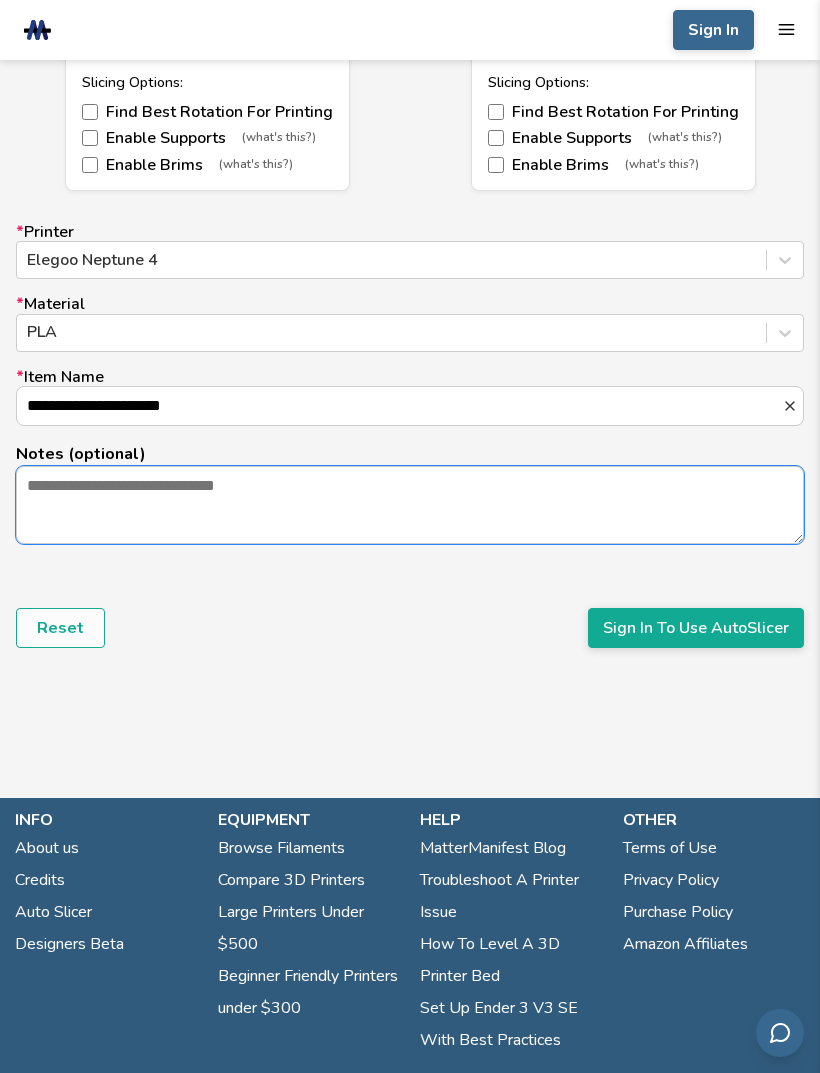 click on "Notes (optional)" at bounding box center [410, 504] 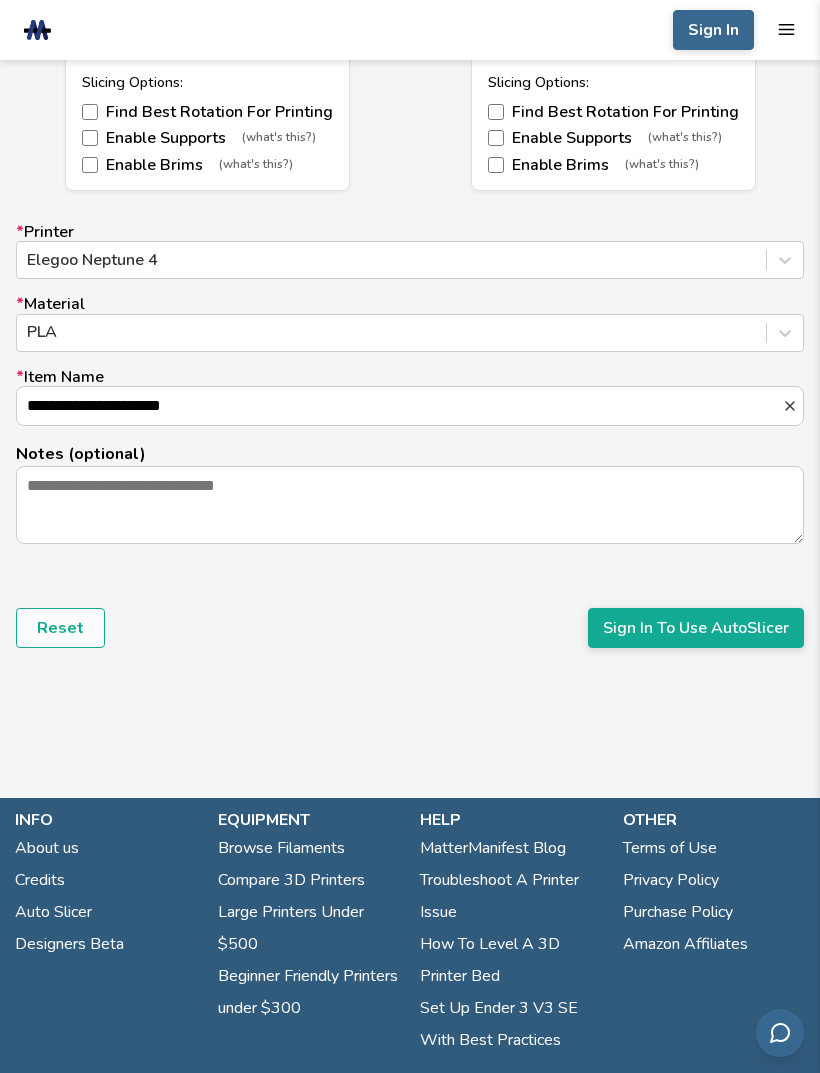 click on "Sign In To Use AutoSlicer" at bounding box center [696, 628] 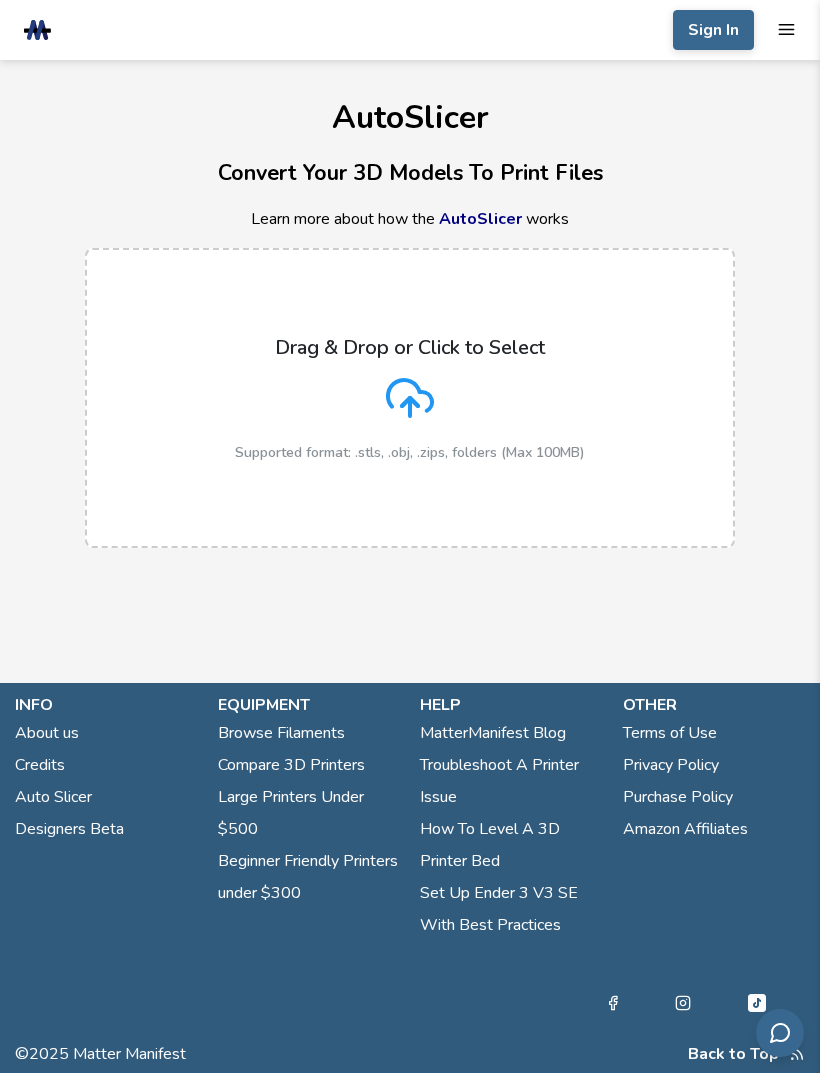 click on "Drag & Drop or Click to Select Supported format: .stls, .obj, .zips, folders (Max 100MB)" at bounding box center (410, 398) 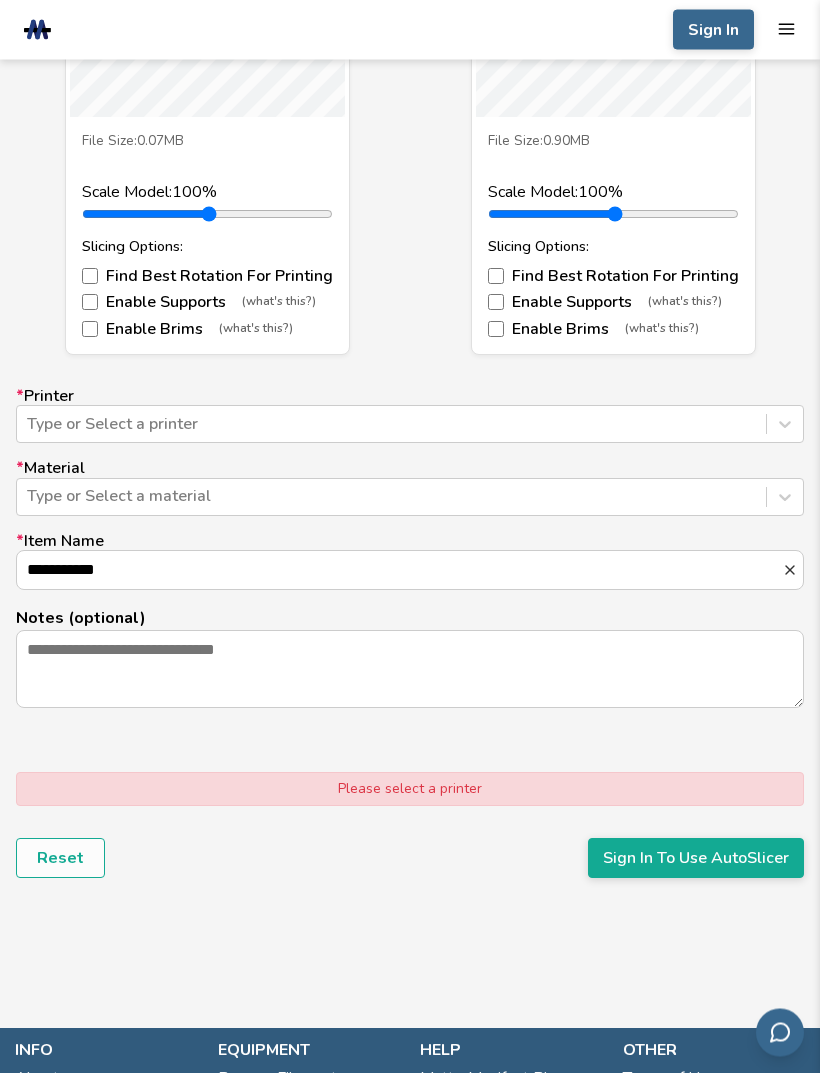 scroll, scrollTop: 1663, scrollLeft: 0, axis: vertical 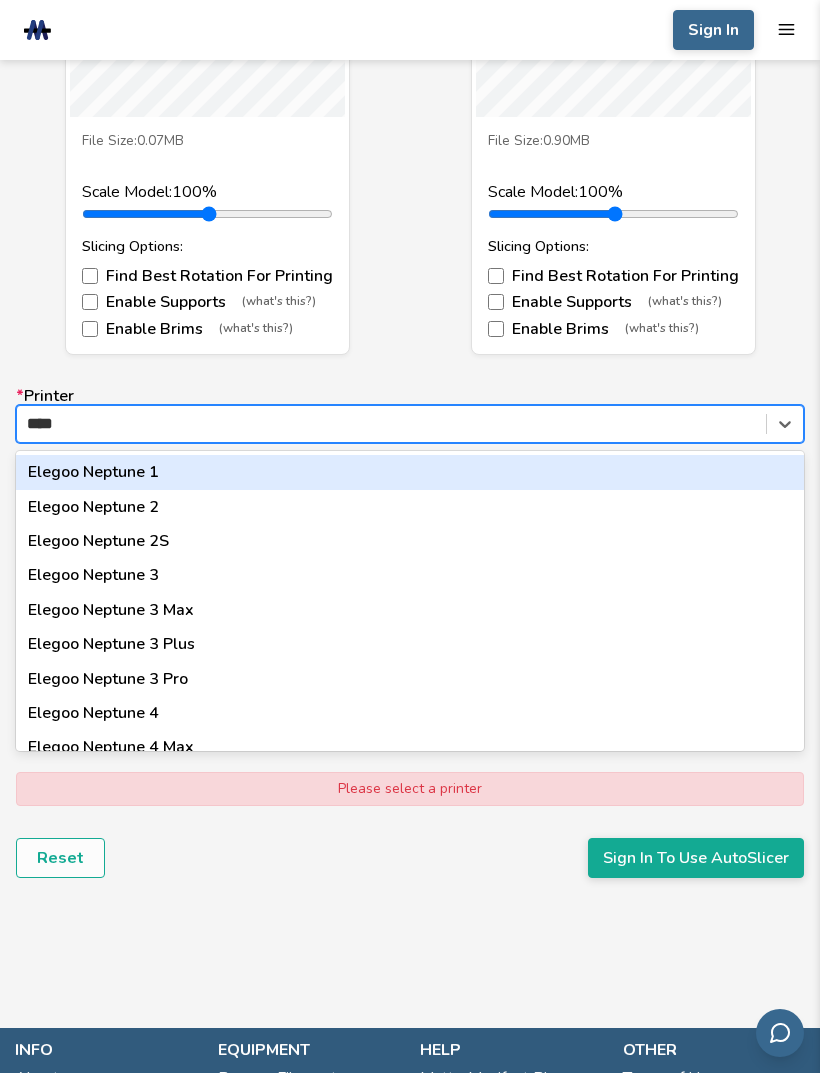 click on "Elegoo Neptune 4" at bounding box center (410, 713) 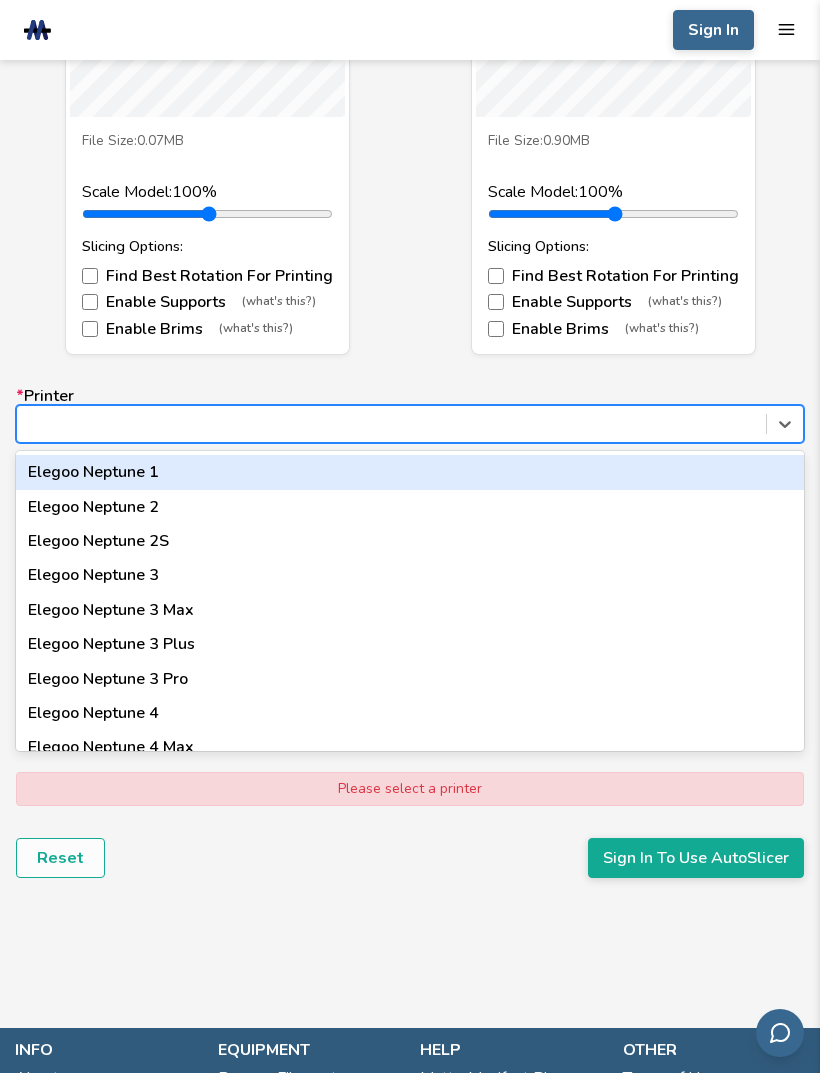 scroll, scrollTop: 1664, scrollLeft: 0, axis: vertical 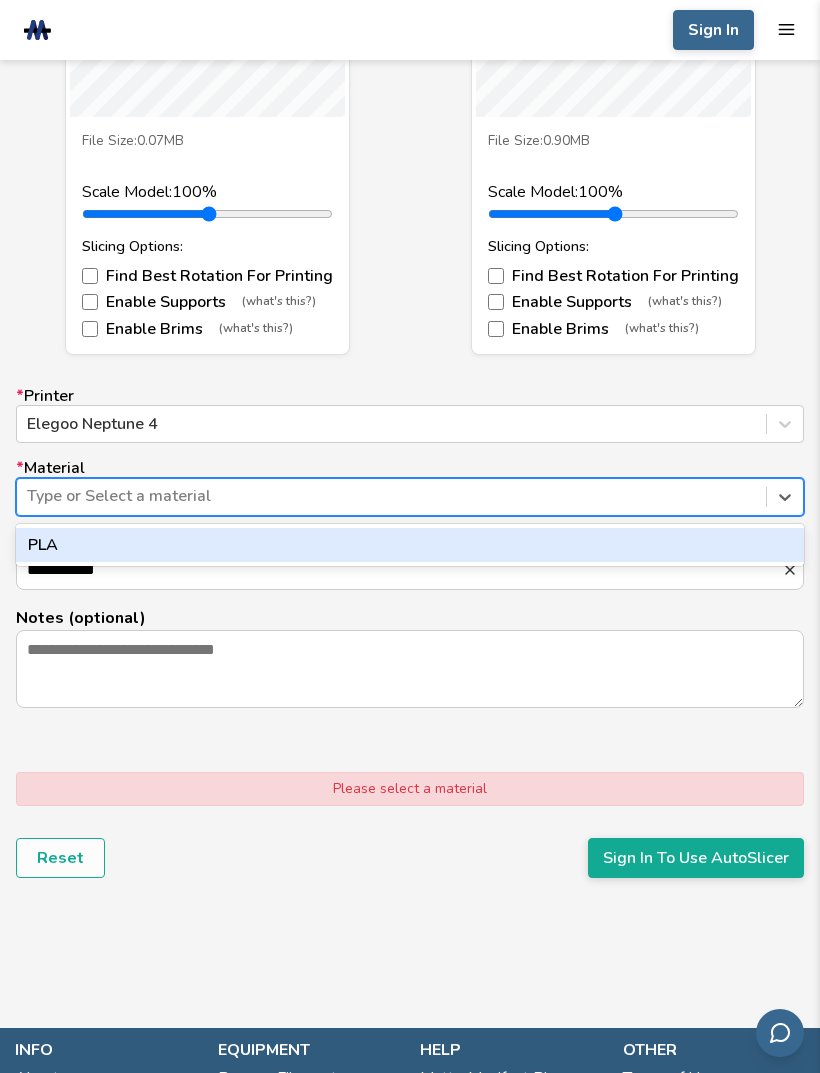 click on "PLA" at bounding box center [410, 545] 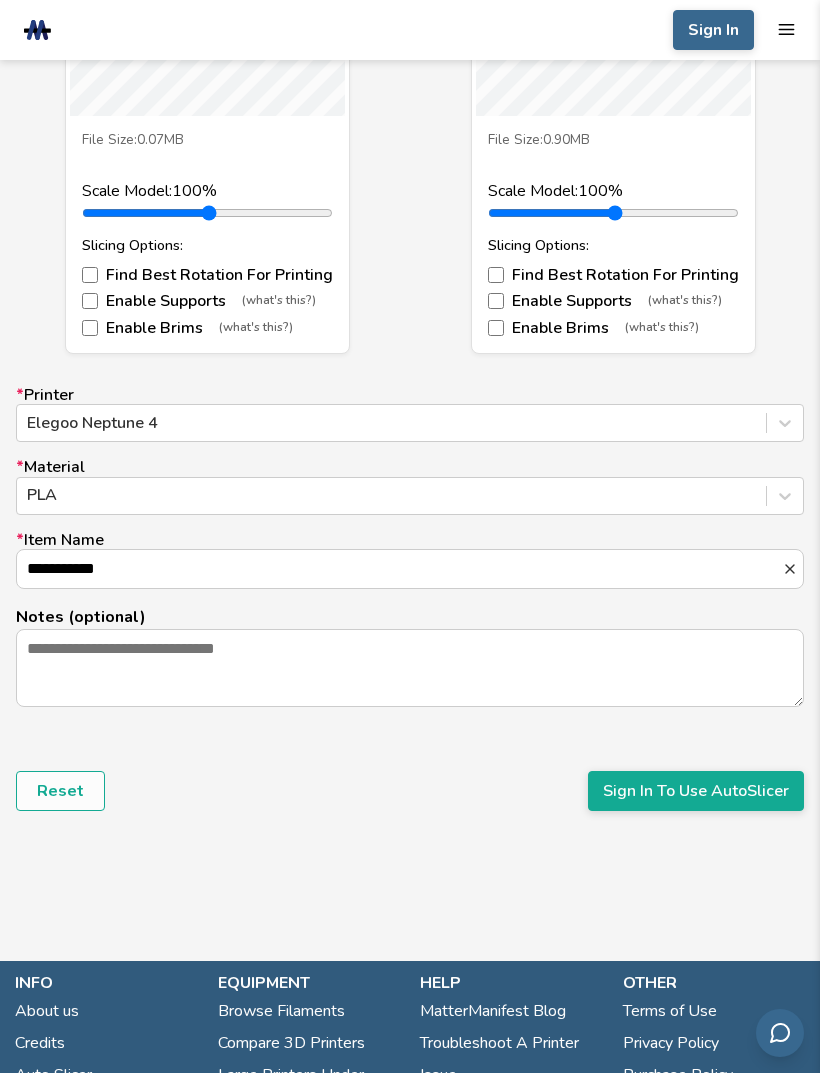 click on "**********" at bounding box center [399, 569] 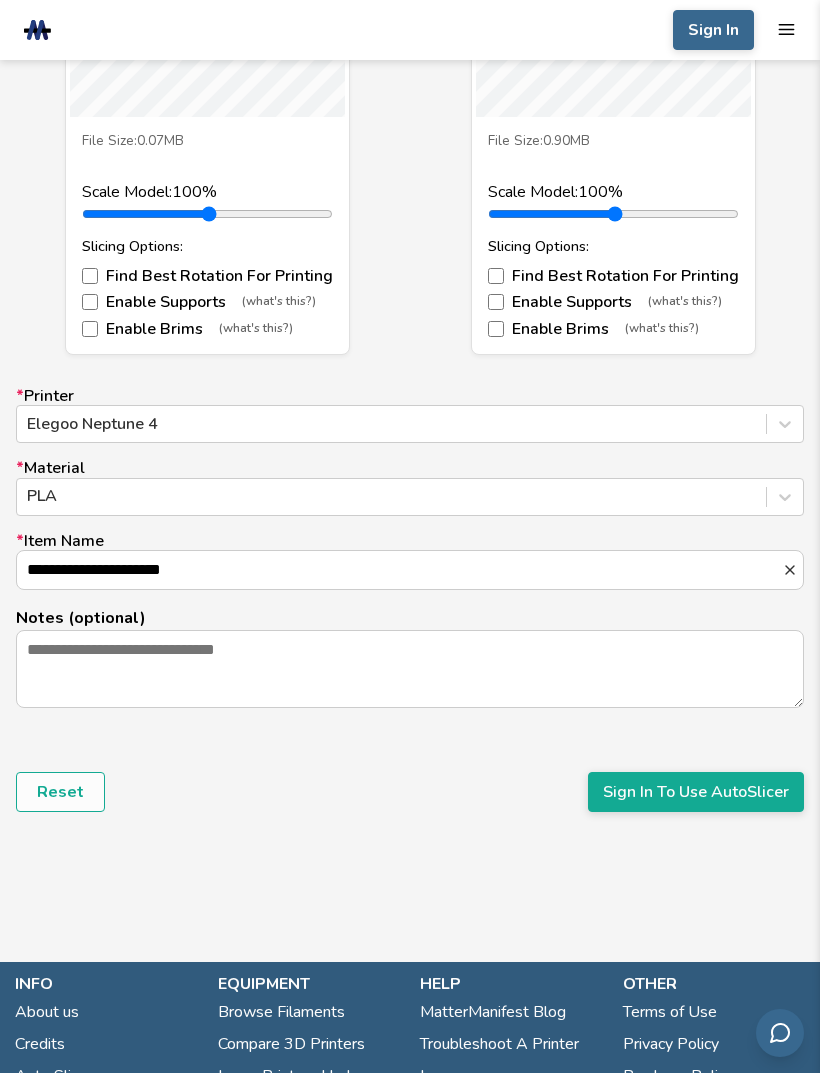type on "**********" 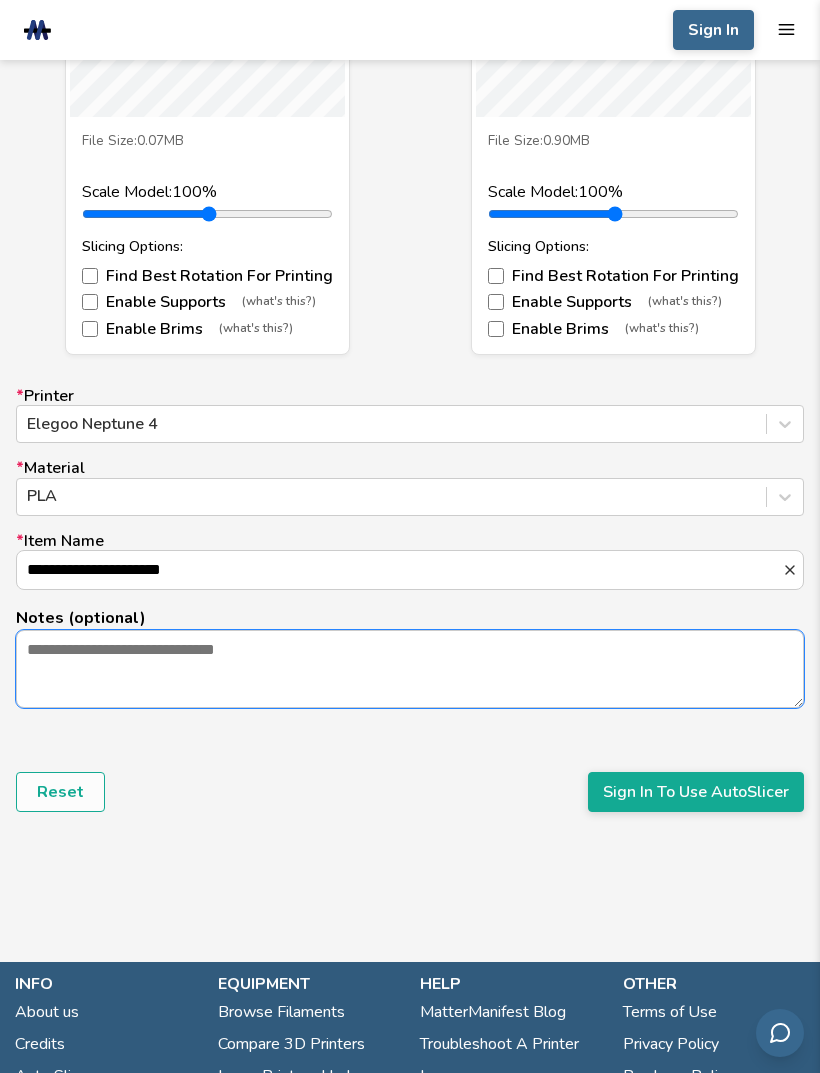 click on "Notes (optional)" at bounding box center [410, 668] 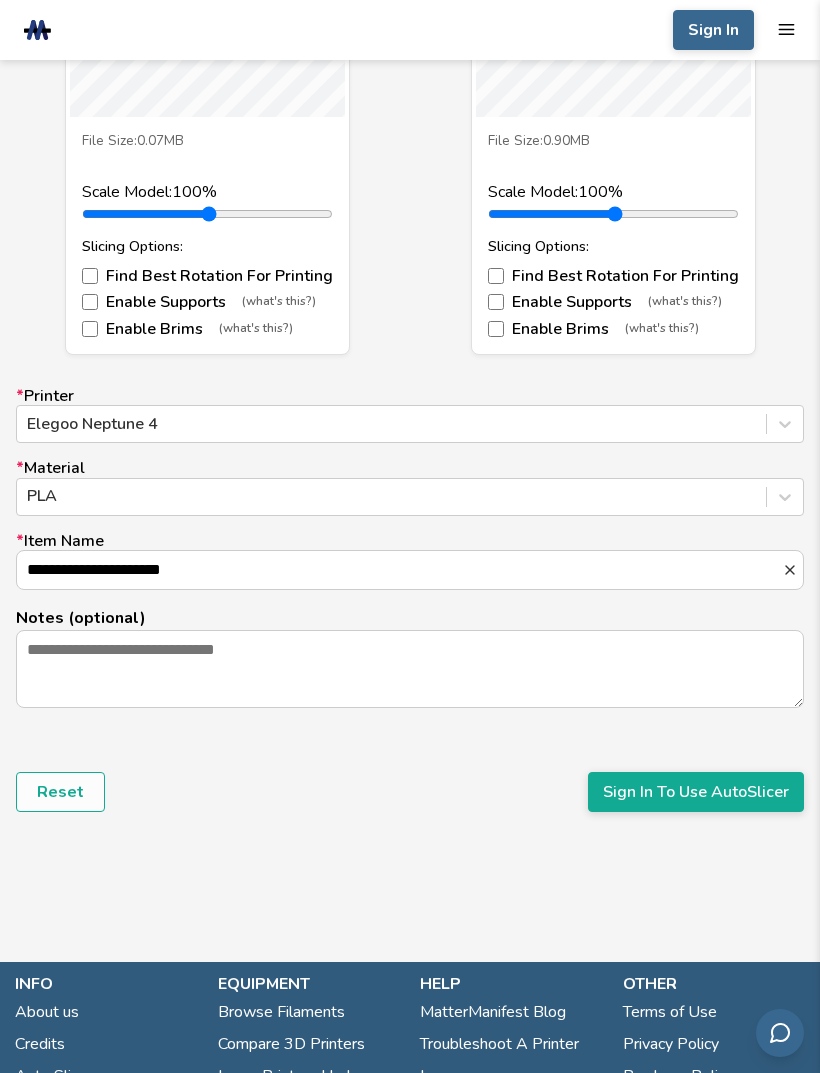 click on "Sign In To Use AutoSlicer" at bounding box center (696, 792) 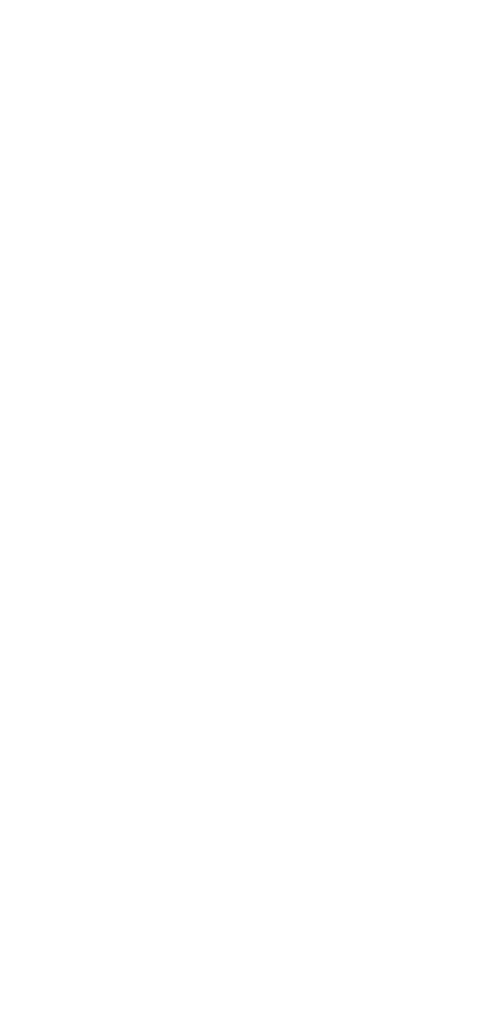 scroll, scrollTop: 0, scrollLeft: 0, axis: both 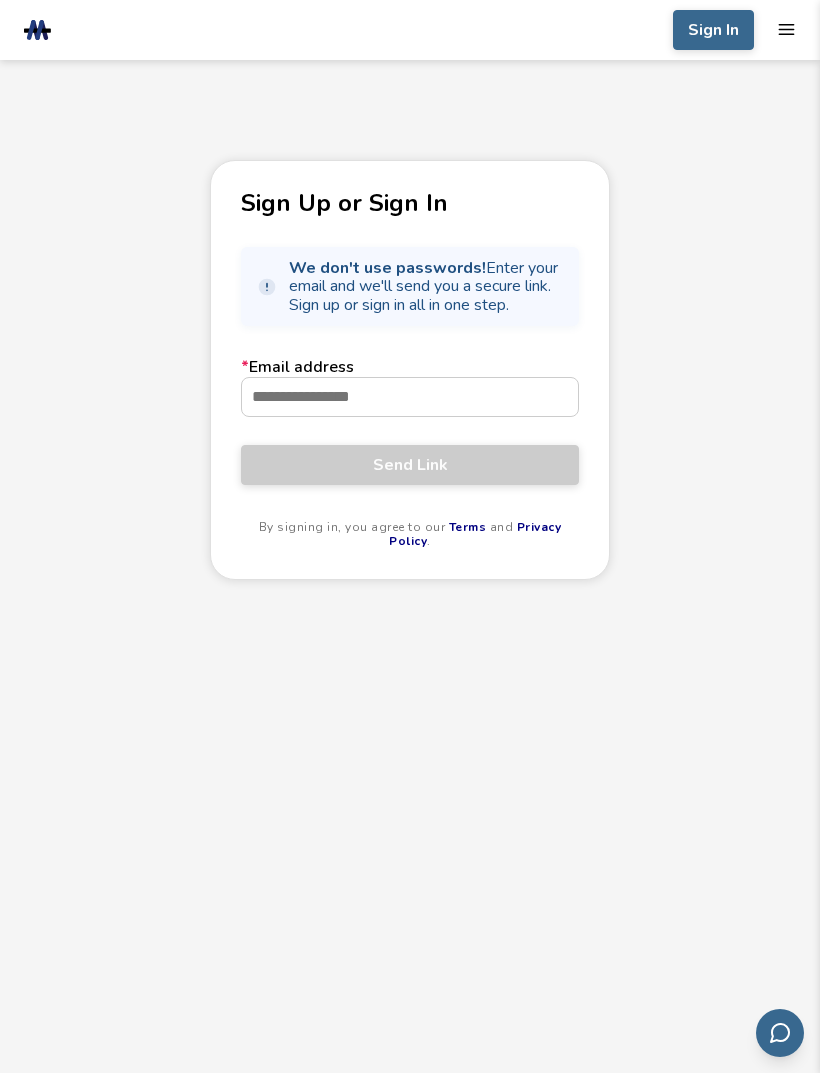 click on "* Email address" at bounding box center (410, 397) 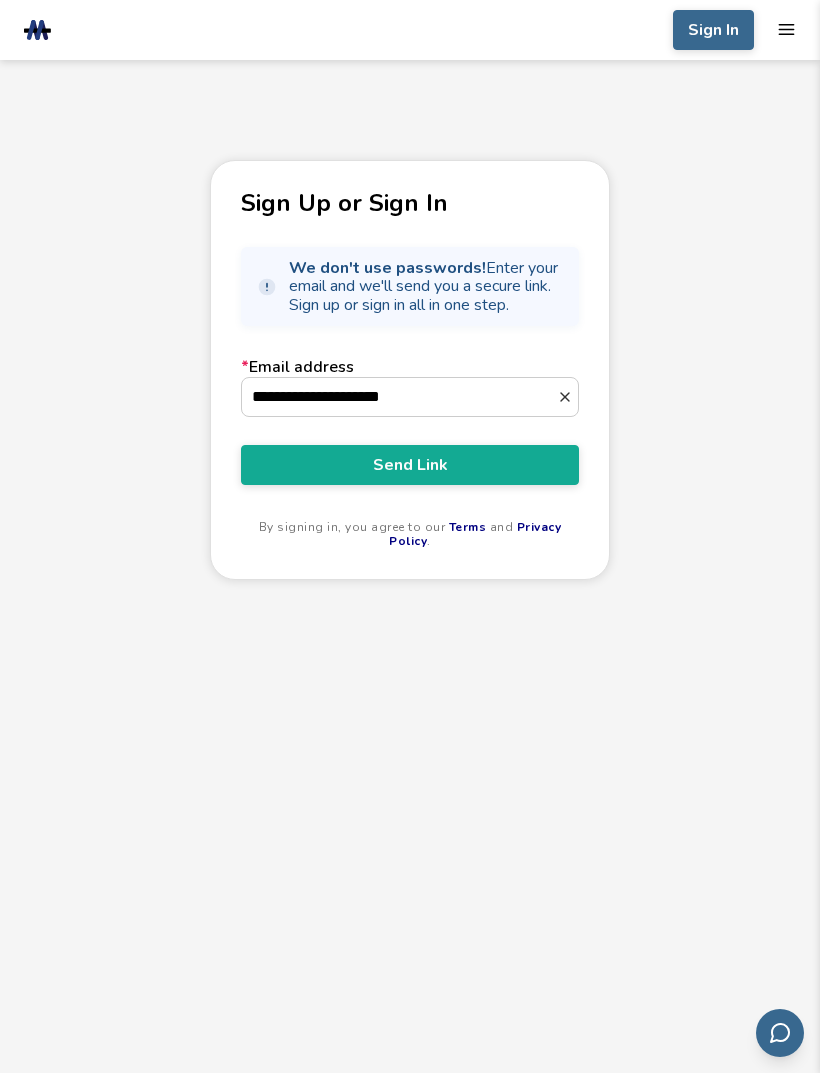 type on "**********" 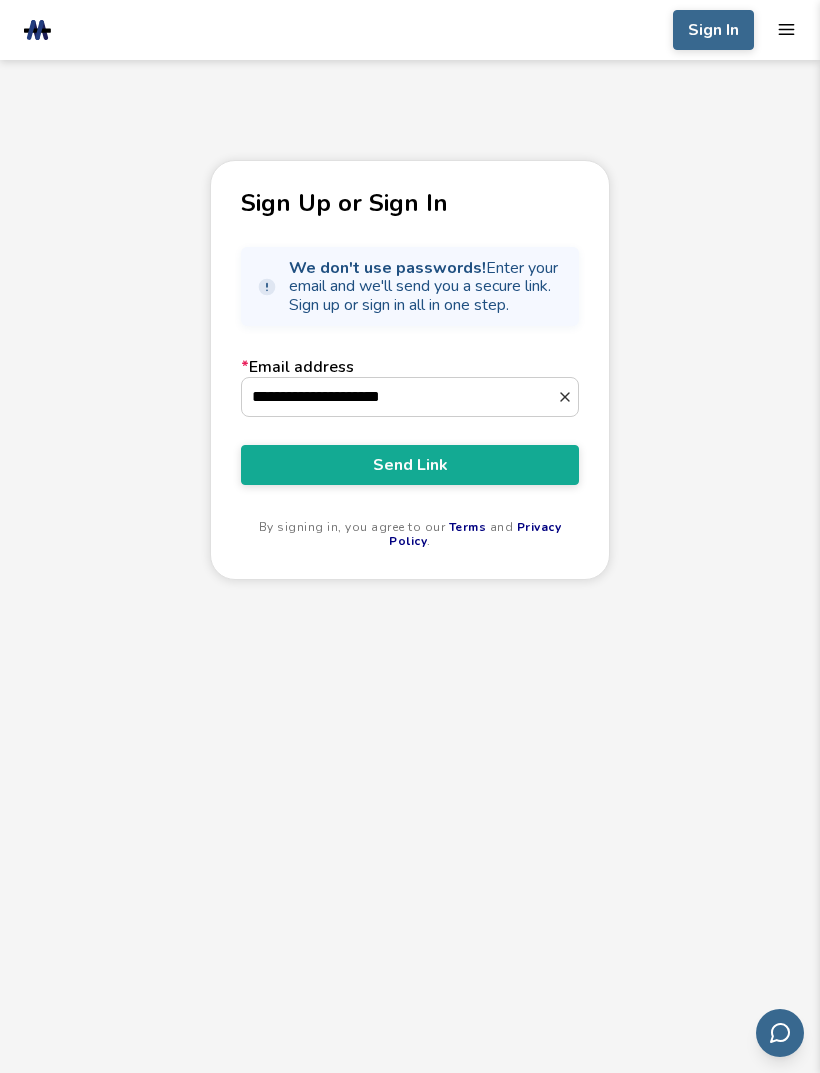 click on "Send Link" at bounding box center [410, 465] 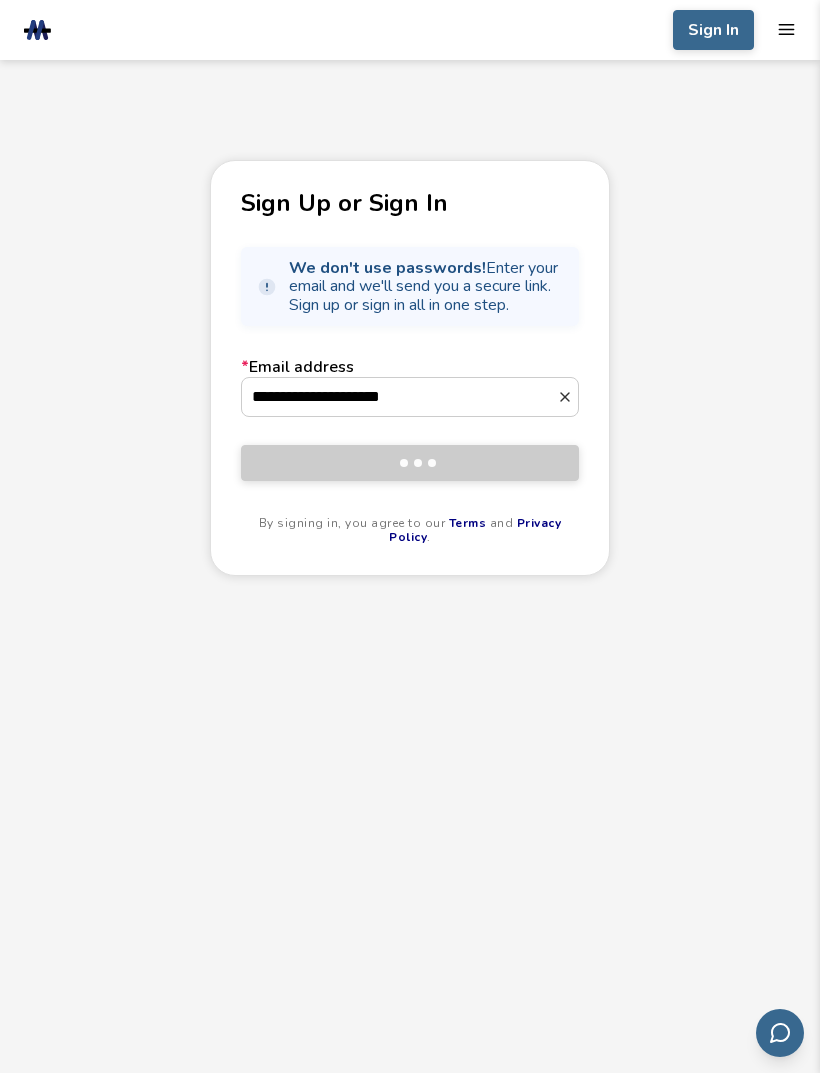 type 